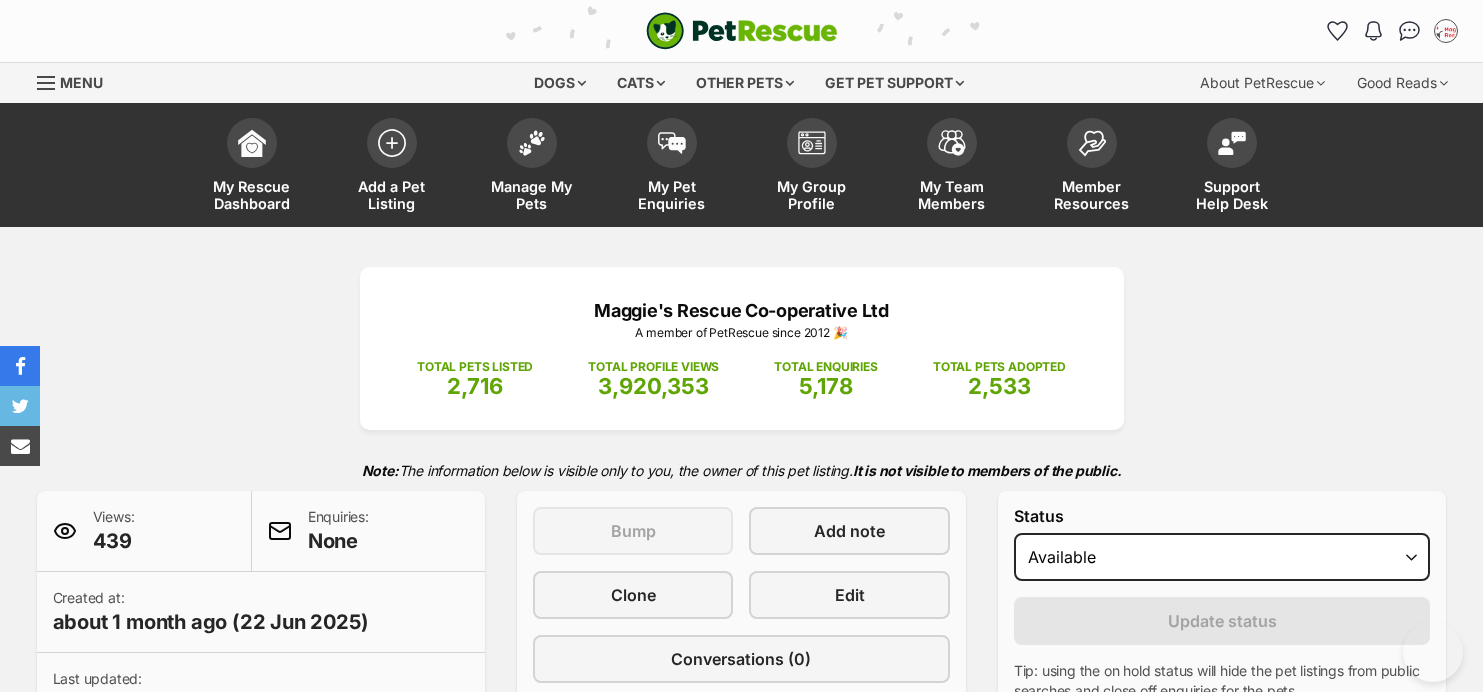 scroll, scrollTop: 0, scrollLeft: 0, axis: both 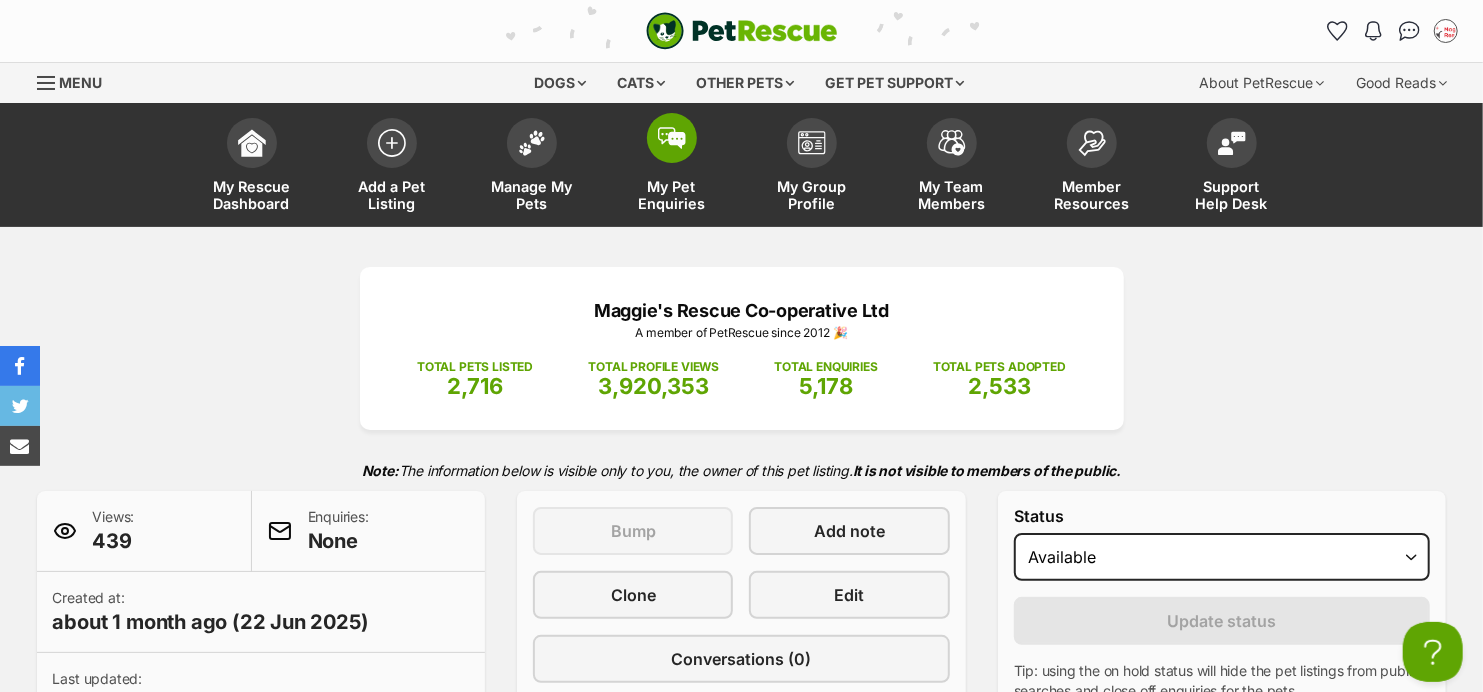 click at bounding box center [672, 138] 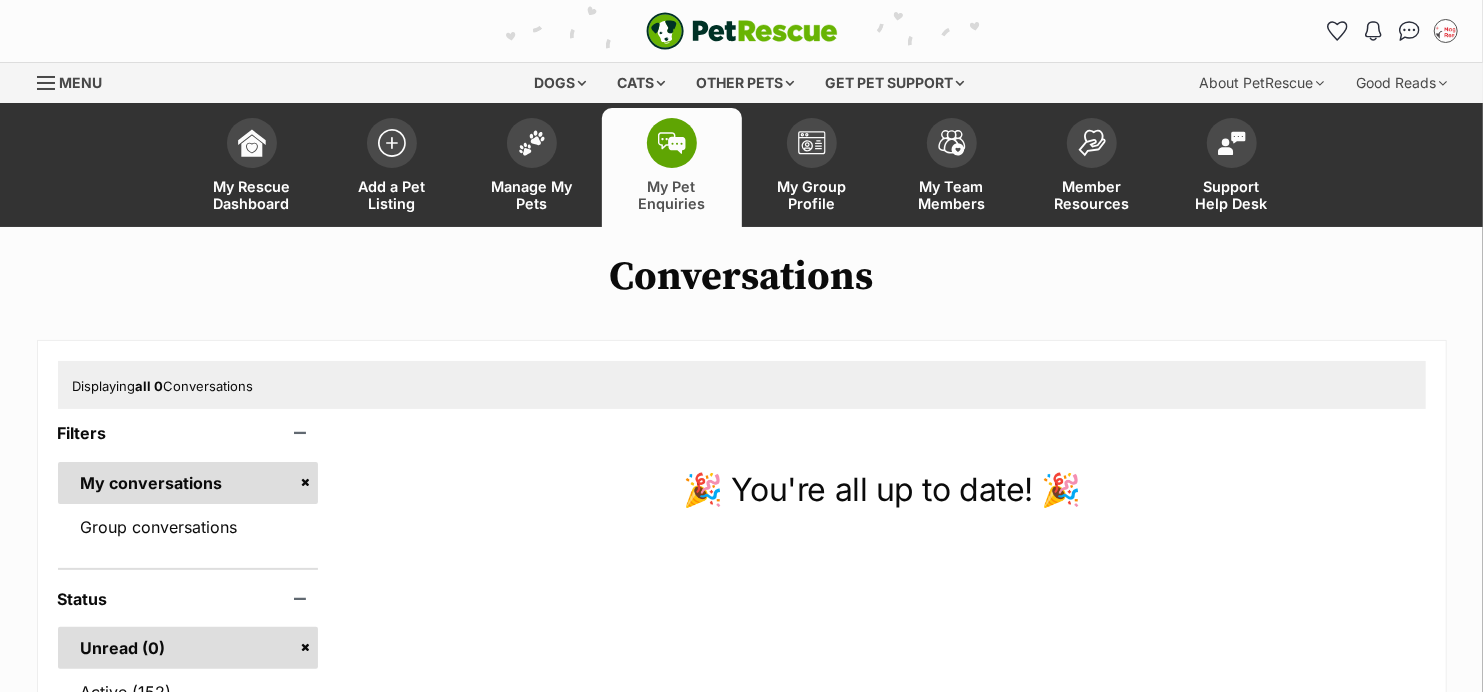 scroll, scrollTop: 60, scrollLeft: 0, axis: vertical 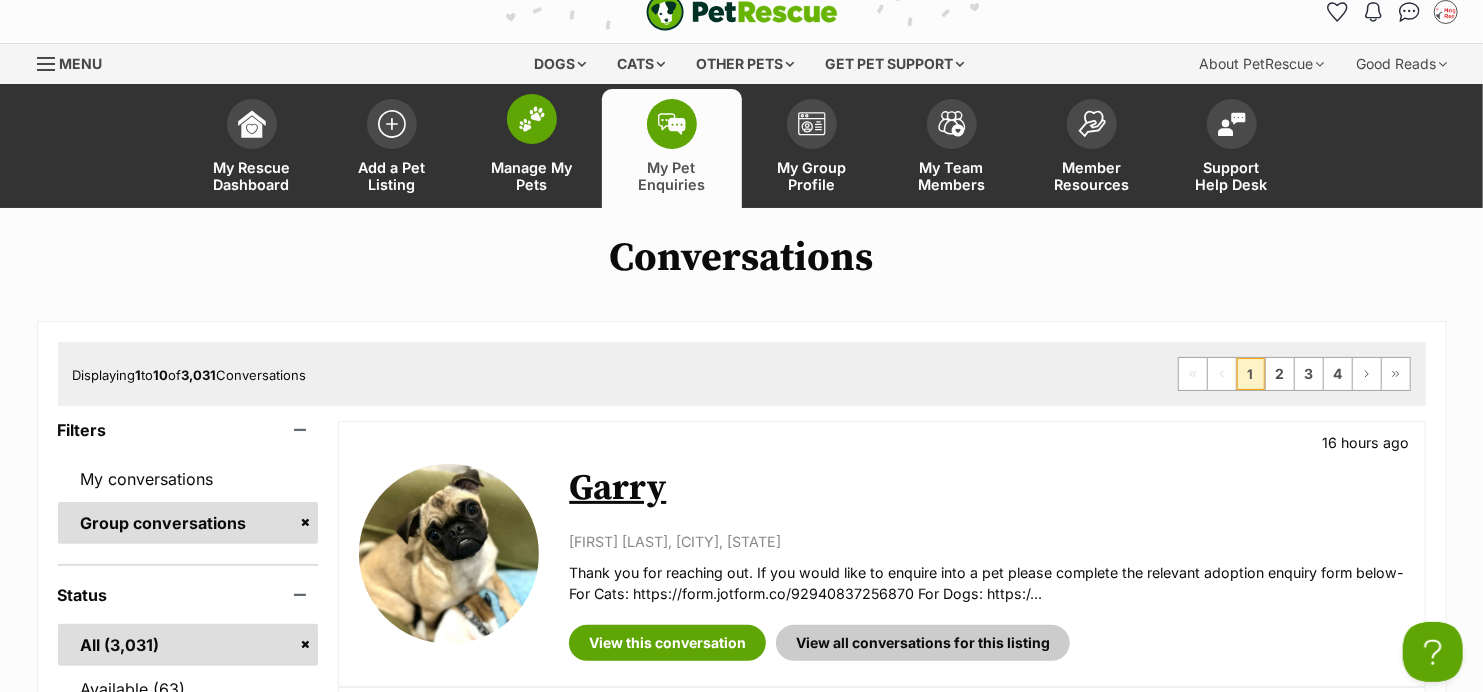 click at bounding box center [532, 119] 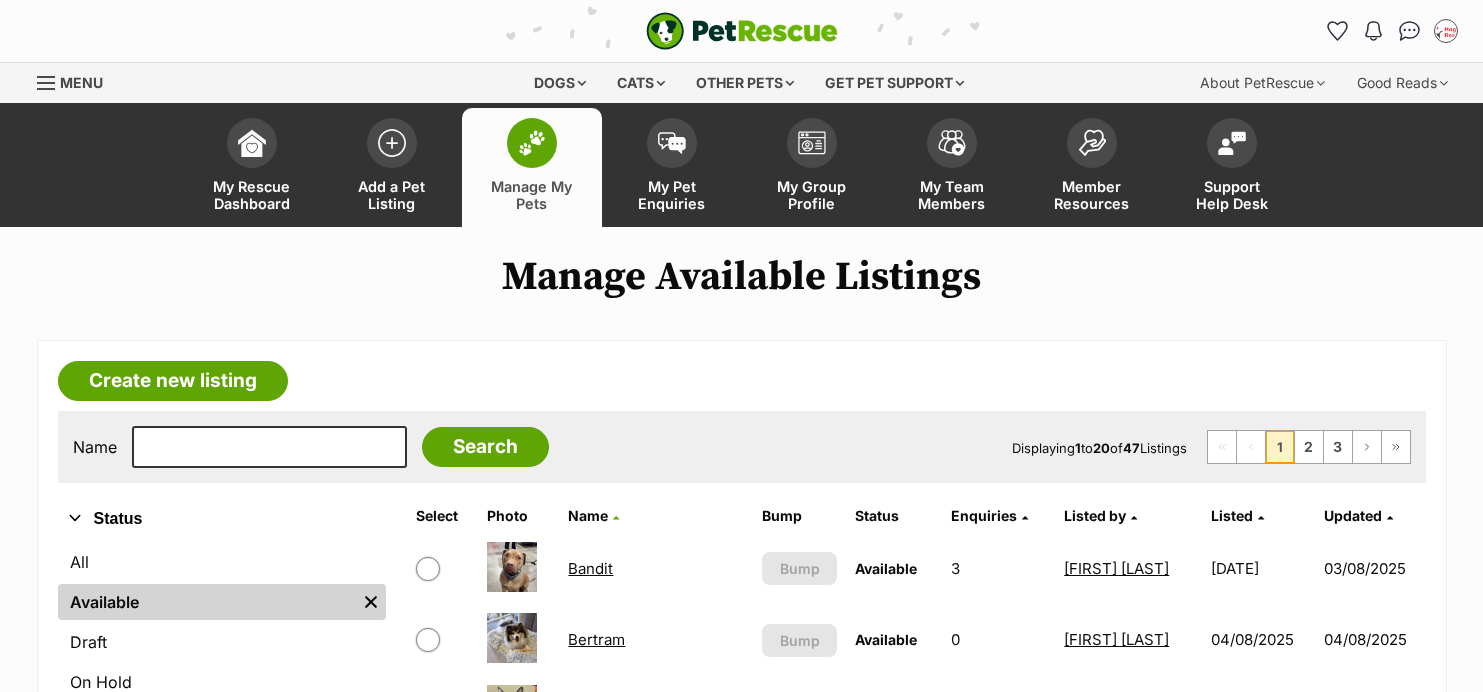 scroll, scrollTop: 182, scrollLeft: 0, axis: vertical 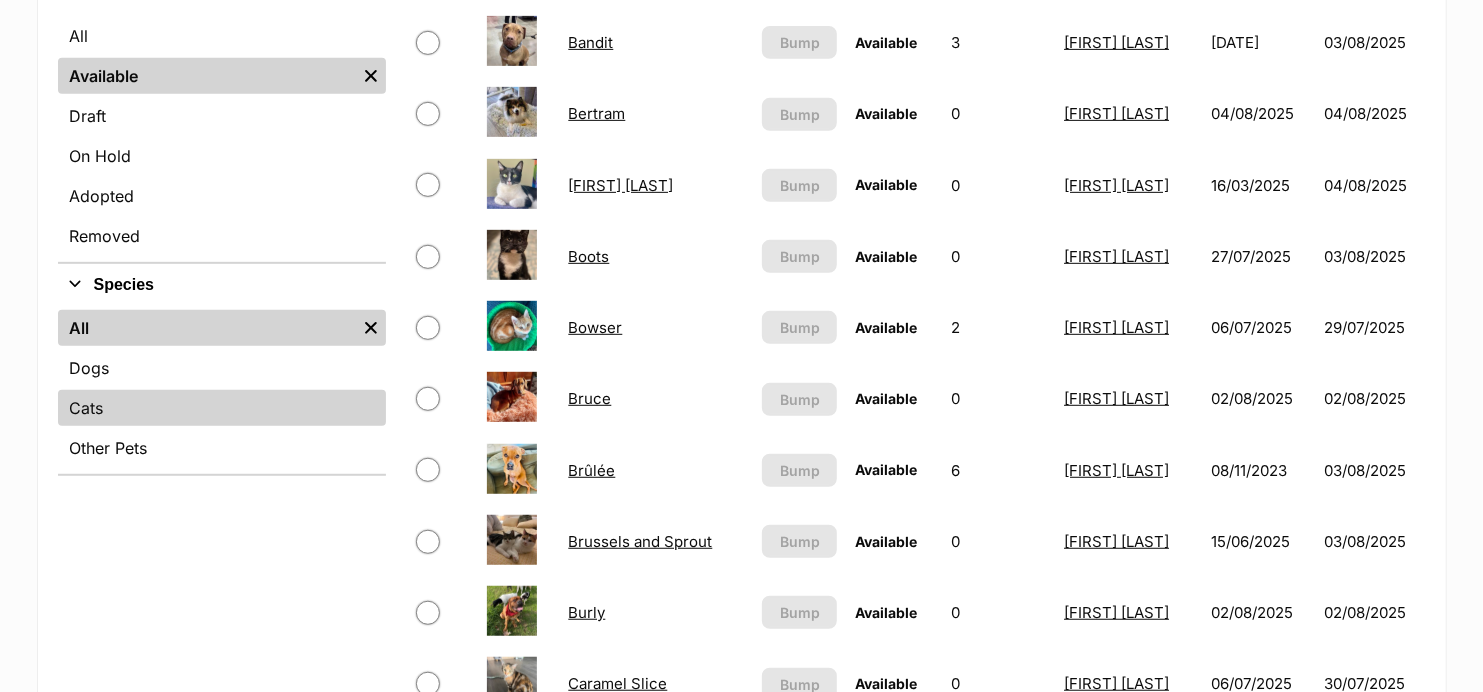 click on "Cats" at bounding box center [222, 408] 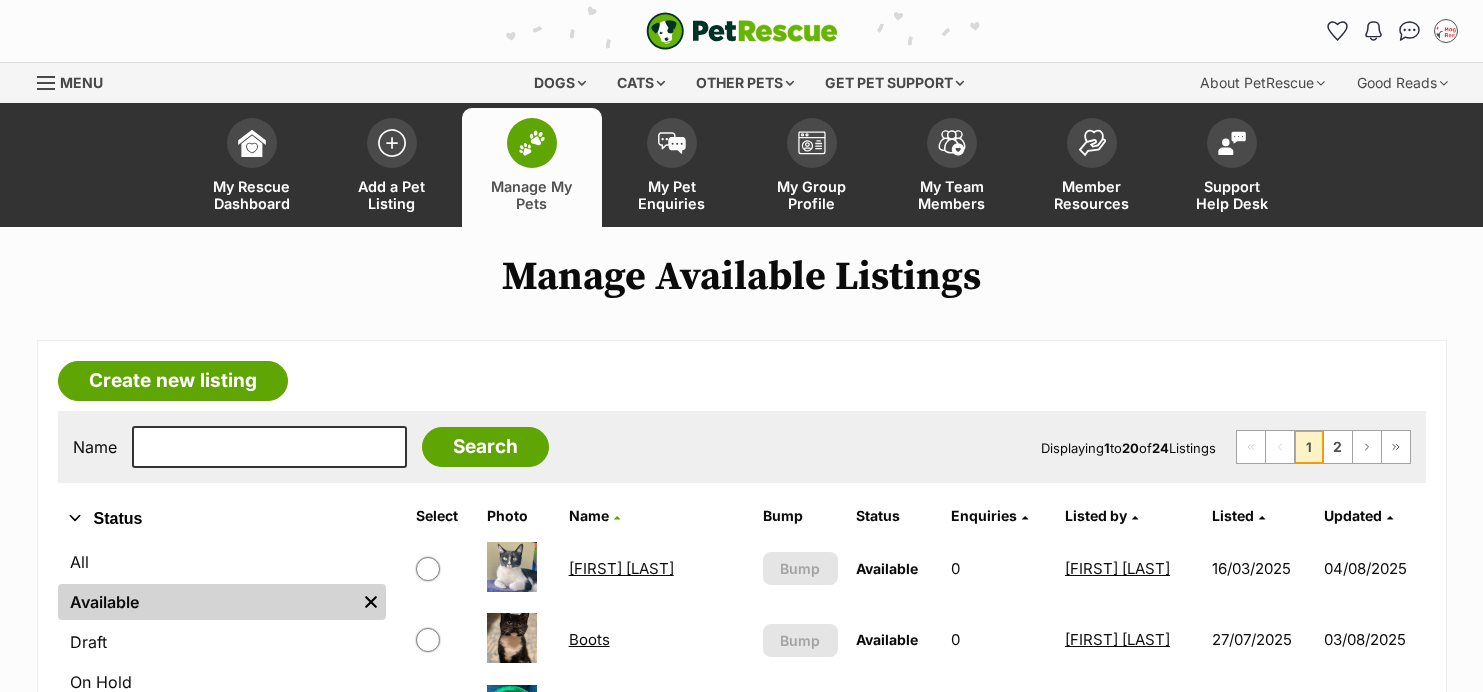 scroll, scrollTop: 0, scrollLeft: 0, axis: both 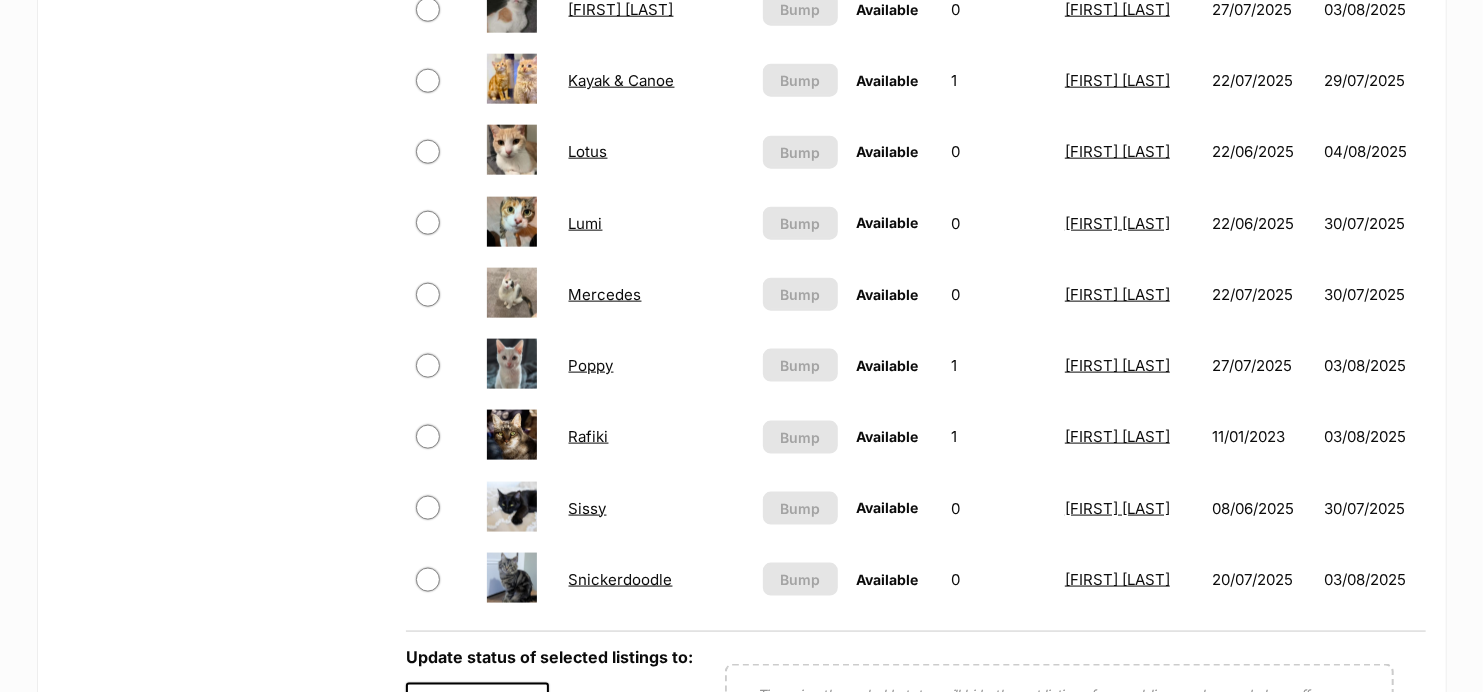 click on "Mercedes" at bounding box center [605, 294] 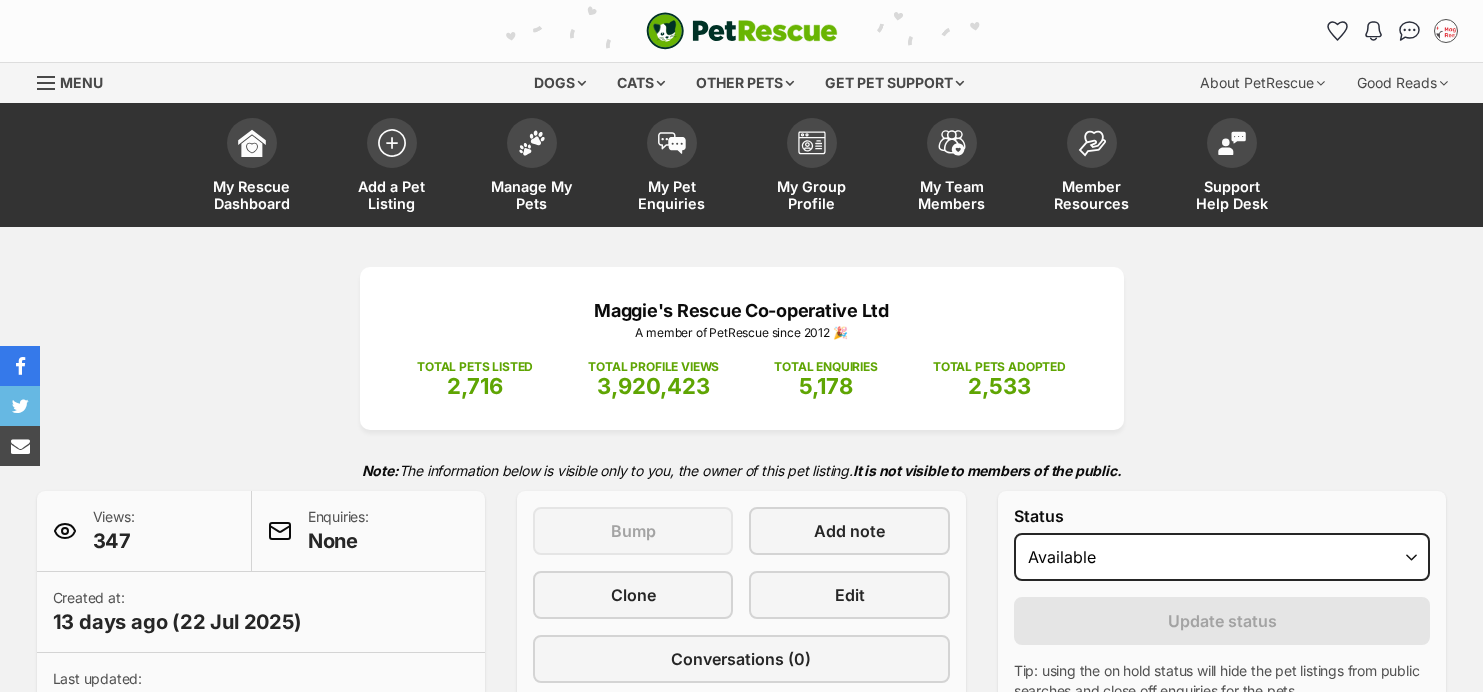 scroll, scrollTop: 260, scrollLeft: 0, axis: vertical 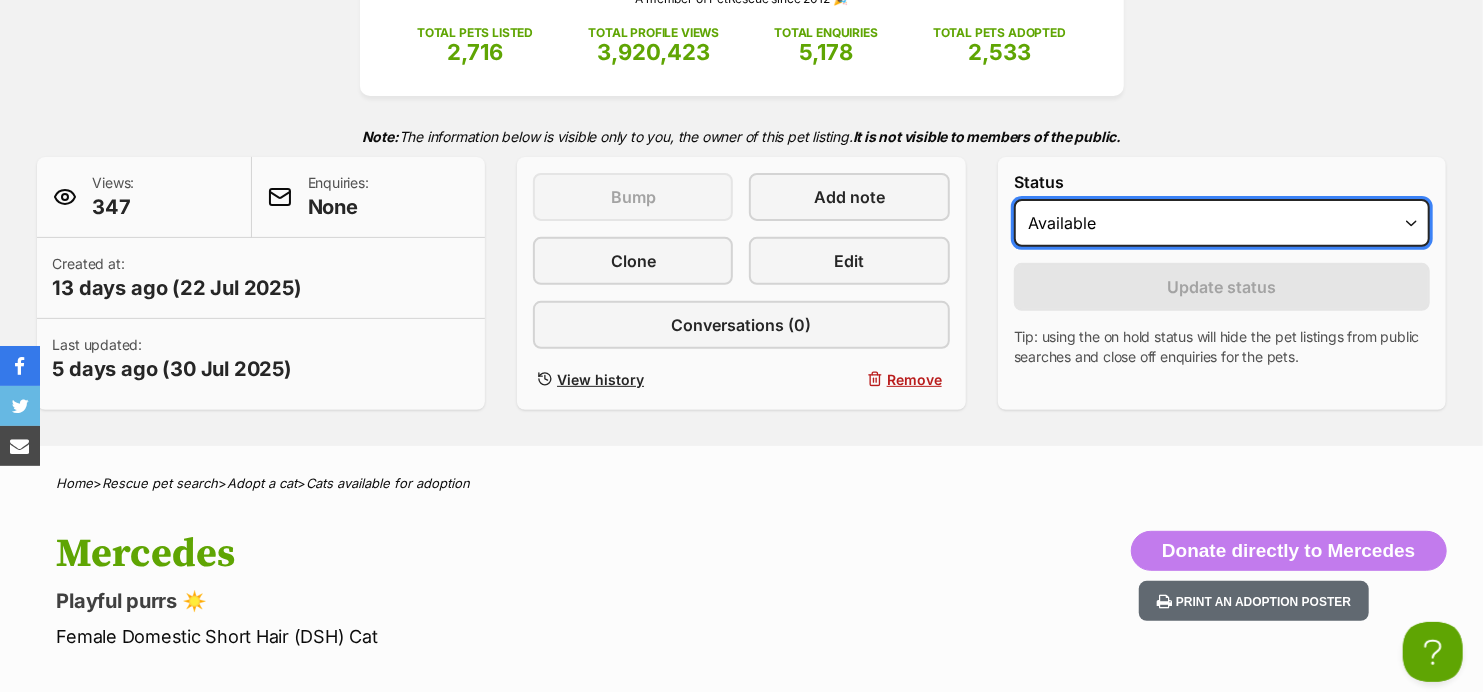 click on "Draft
Available
On hold
Adopted" at bounding box center [1222, 223] 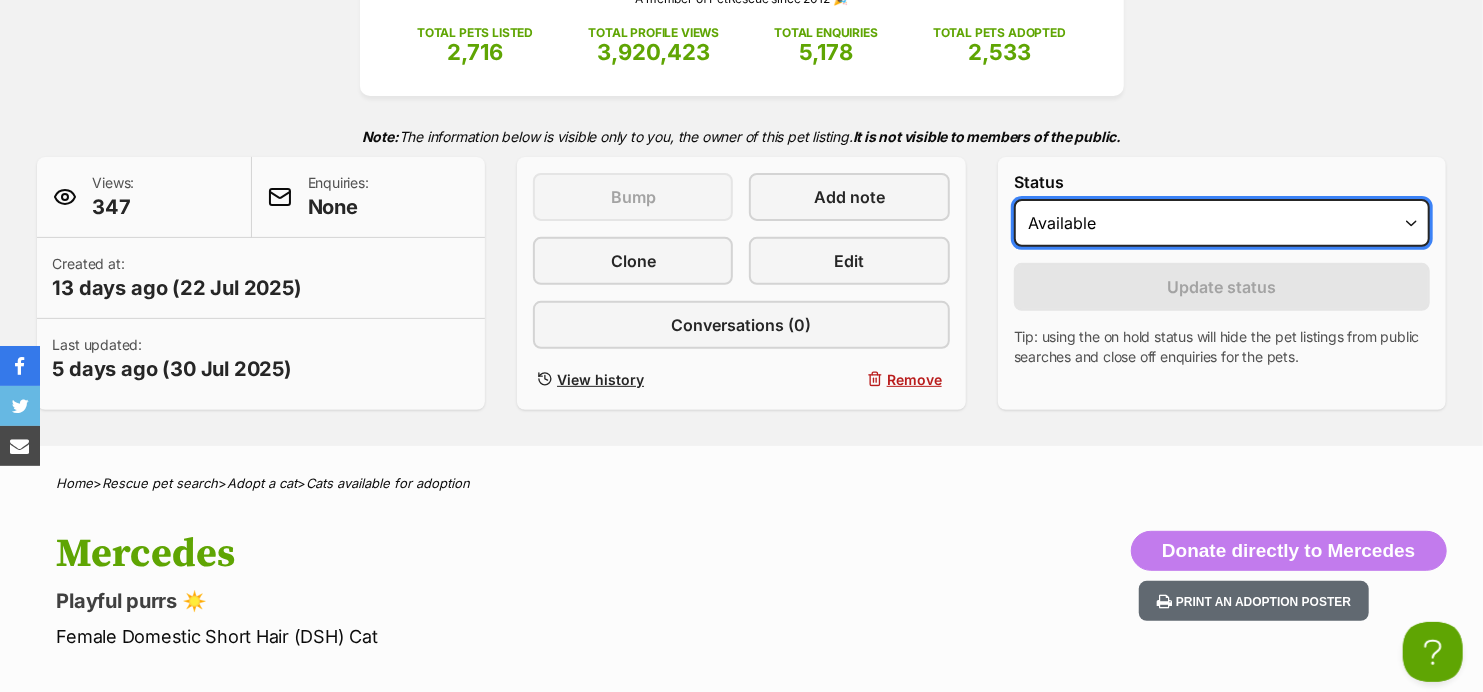 scroll, scrollTop: 0, scrollLeft: 0, axis: both 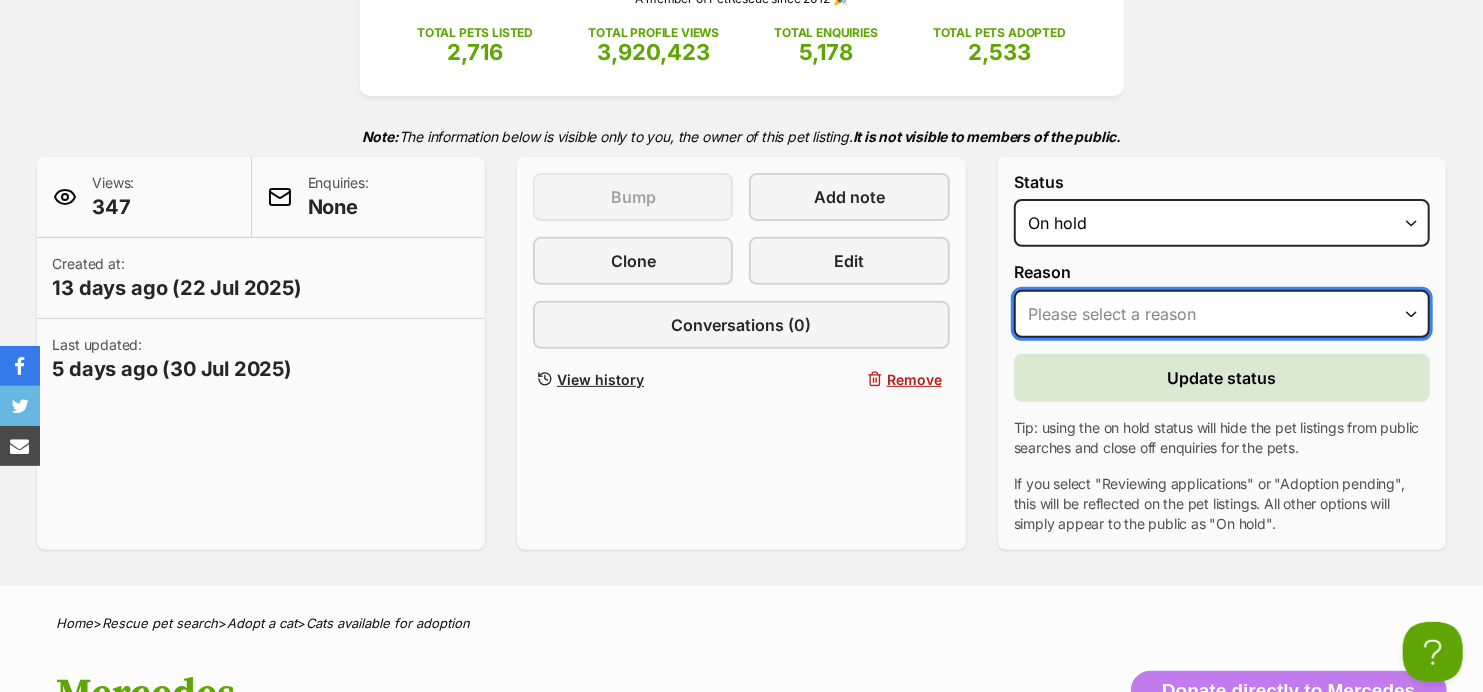 click on "Please select a reason
Medical reasons
Reviewing applications
Adoption pending
Other" at bounding box center [1222, 314] 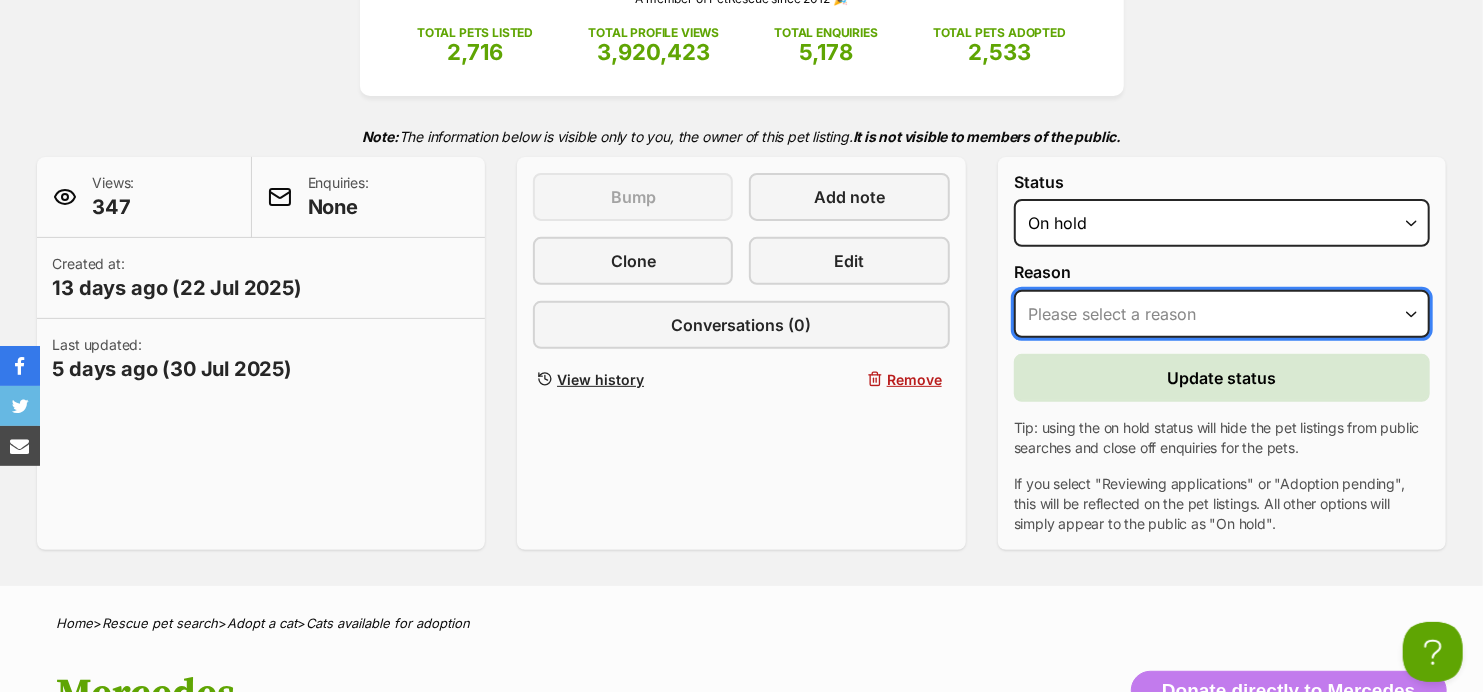 select on "adoption_pending" 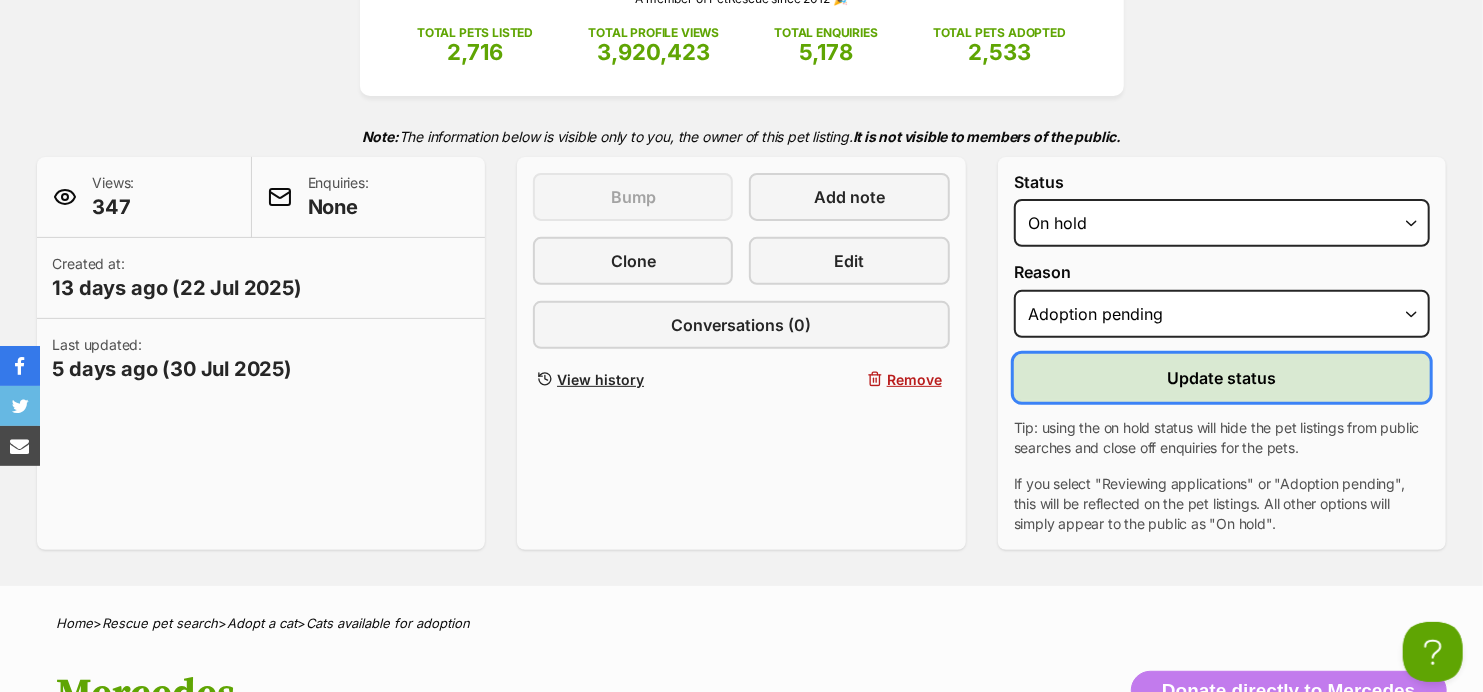 click on "Update status" at bounding box center [1222, 378] 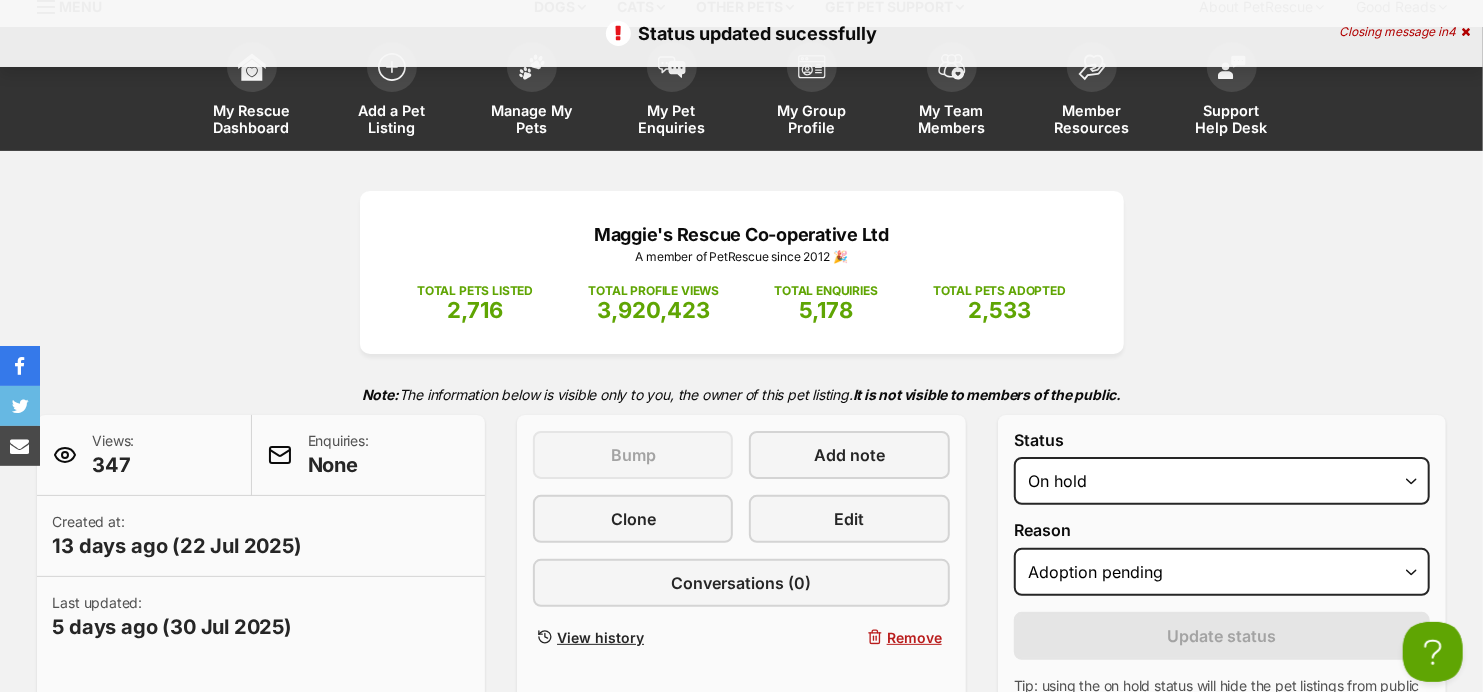 scroll, scrollTop: 0, scrollLeft: 0, axis: both 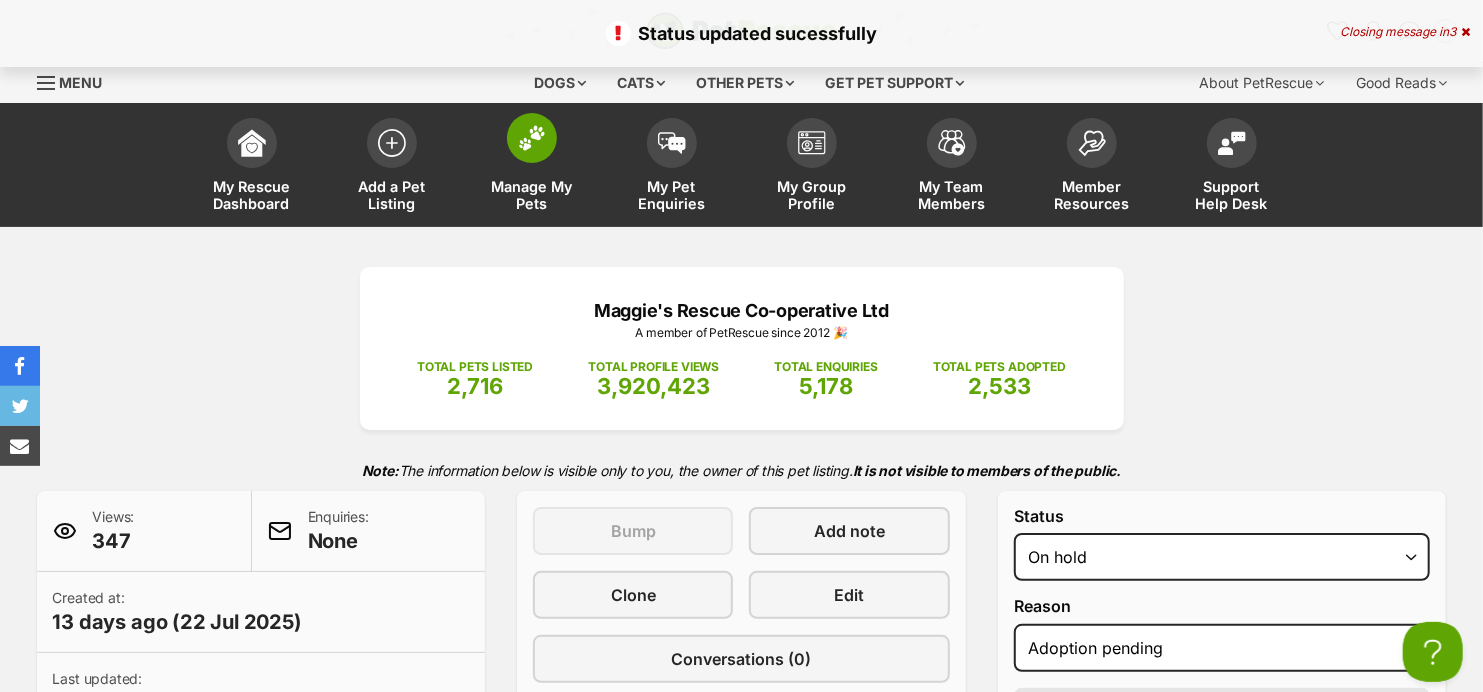 click at bounding box center [532, 138] 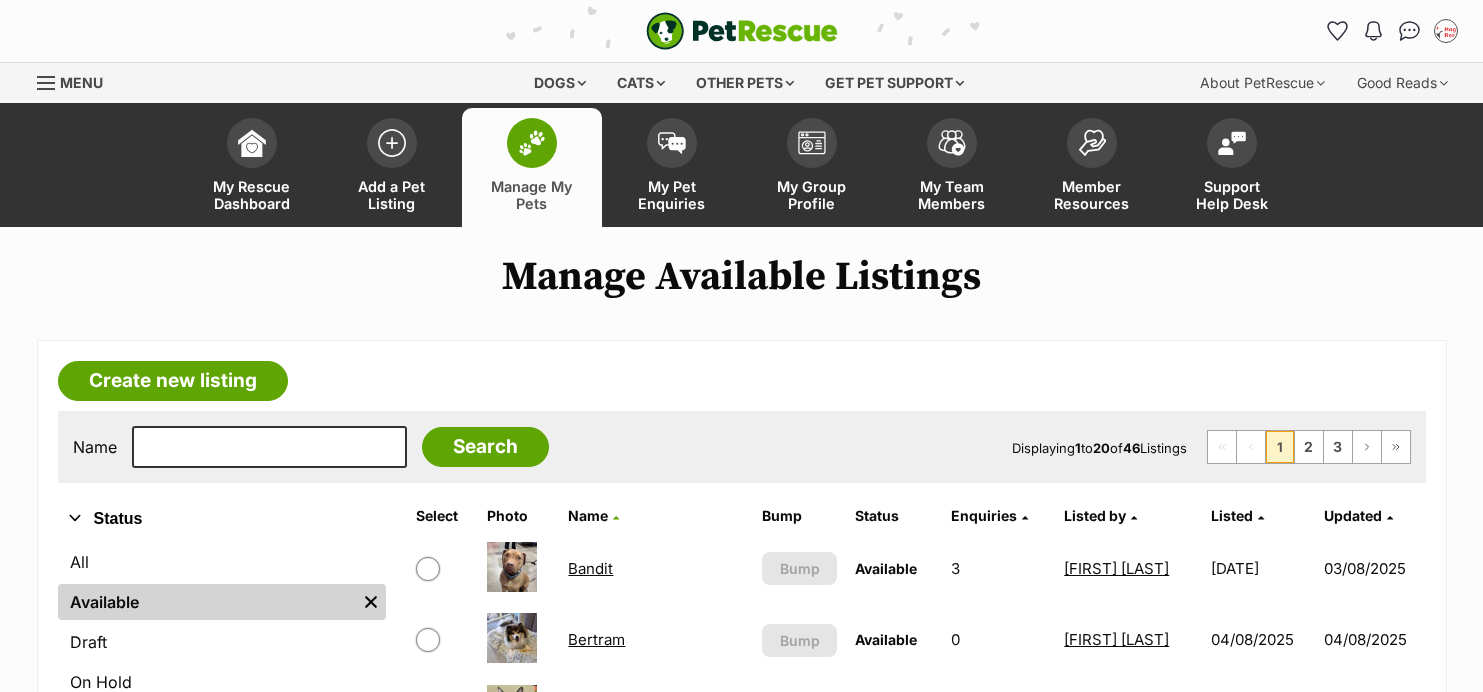 scroll, scrollTop: 0, scrollLeft: 0, axis: both 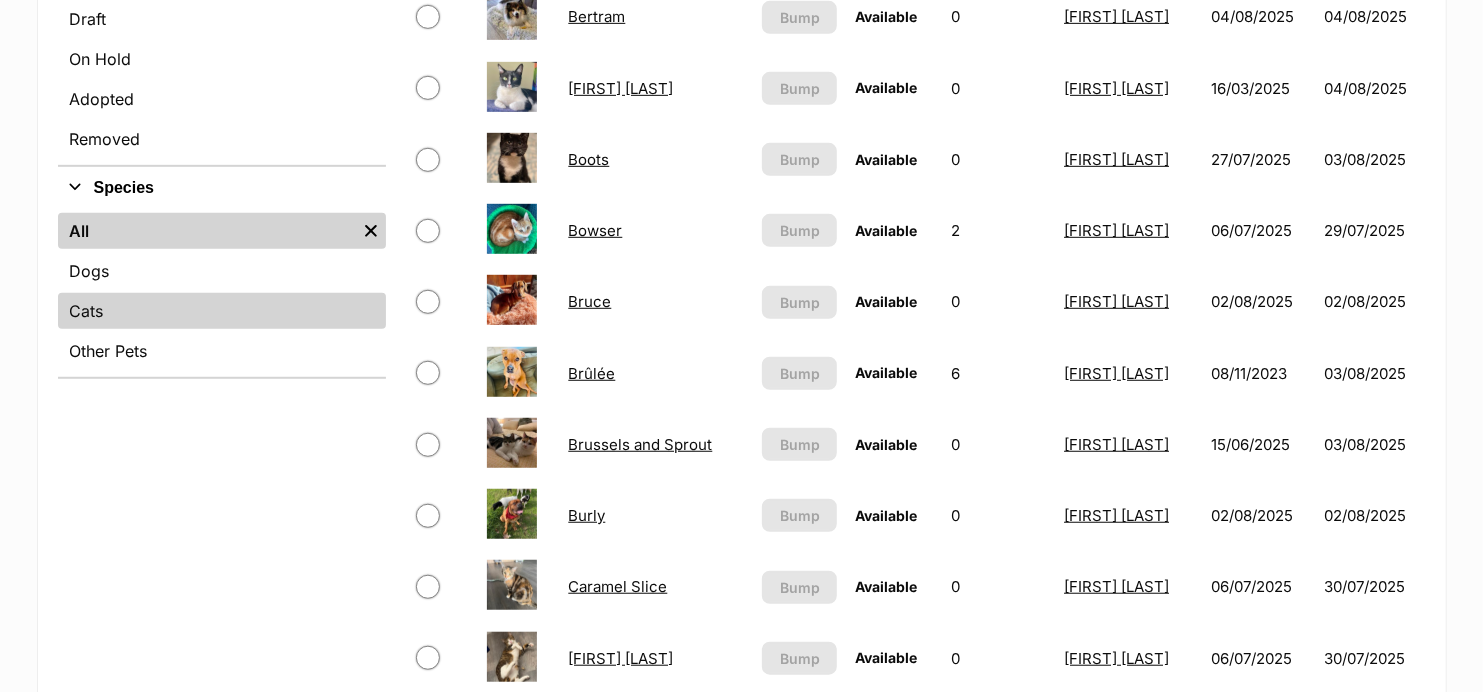 click on "Cats" at bounding box center [222, 311] 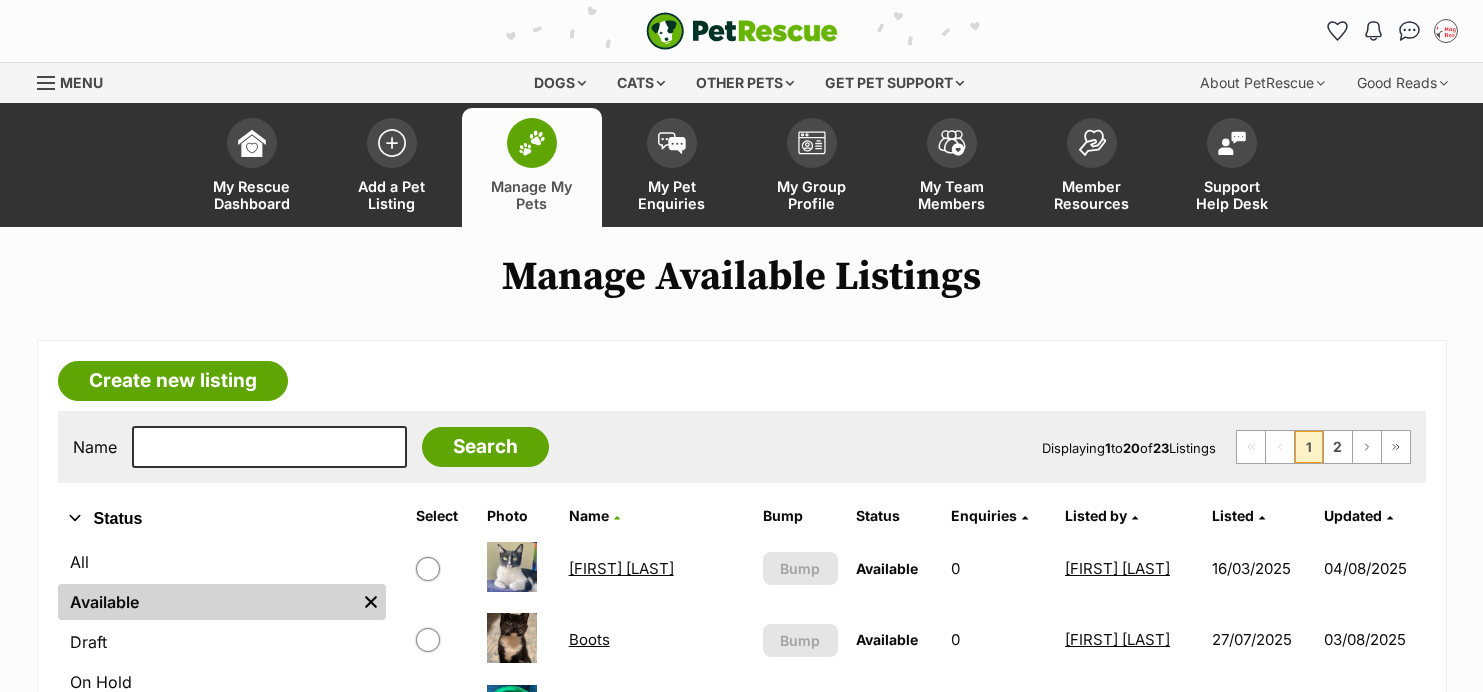 scroll, scrollTop: 0, scrollLeft: 0, axis: both 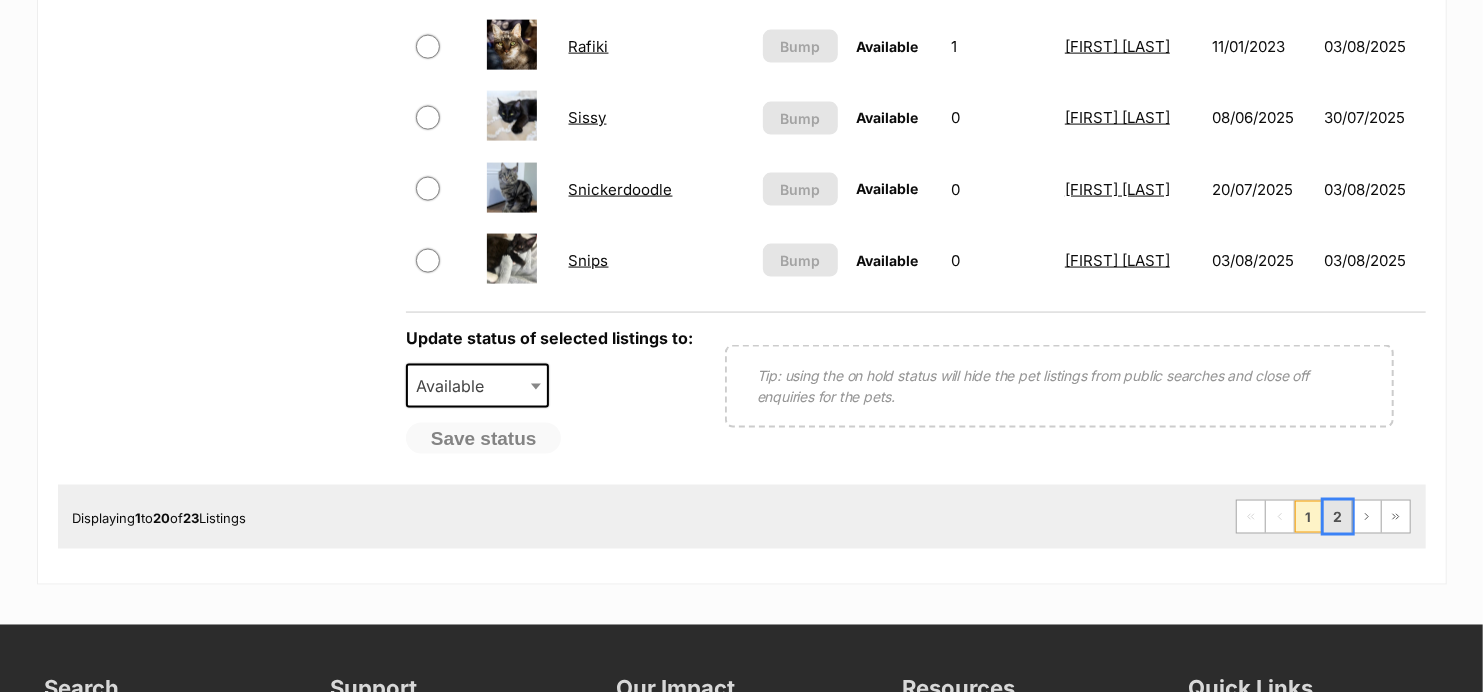 click on "2" at bounding box center (1338, 517) 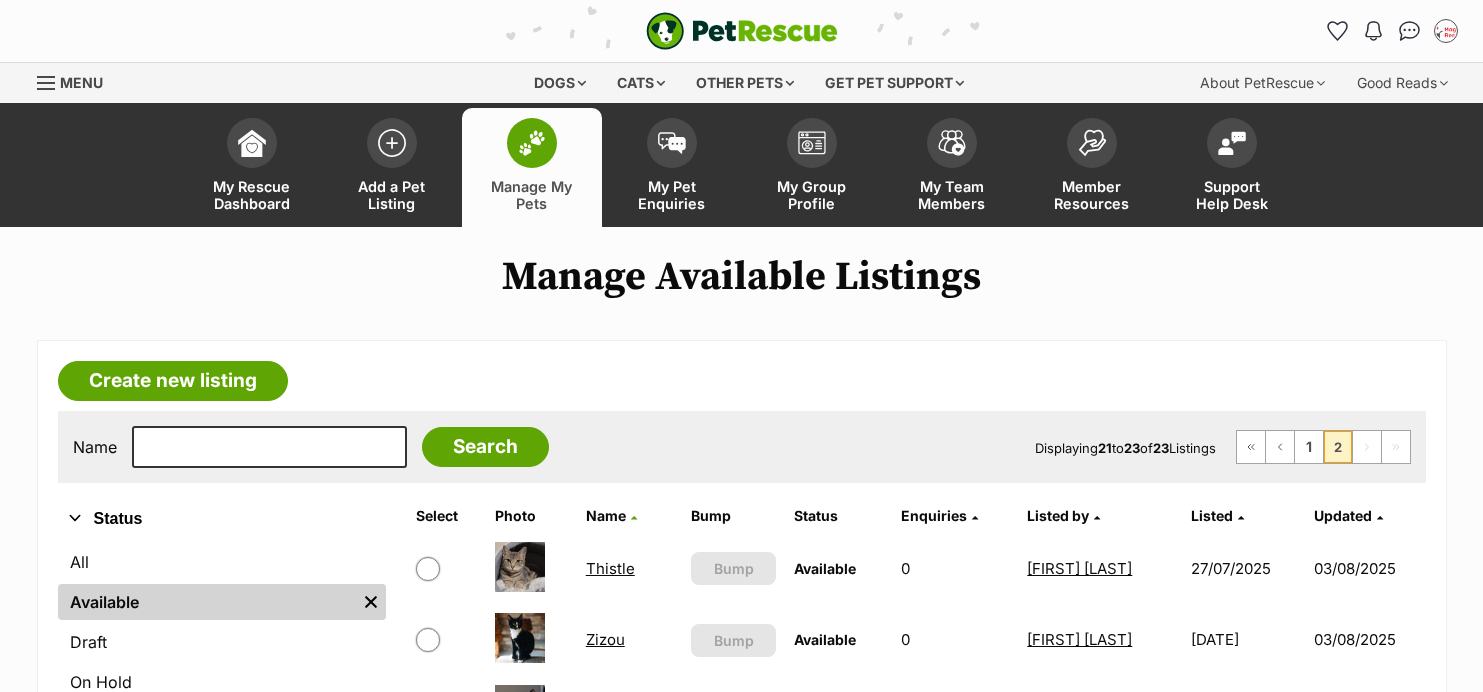 scroll, scrollTop: 0, scrollLeft: 0, axis: both 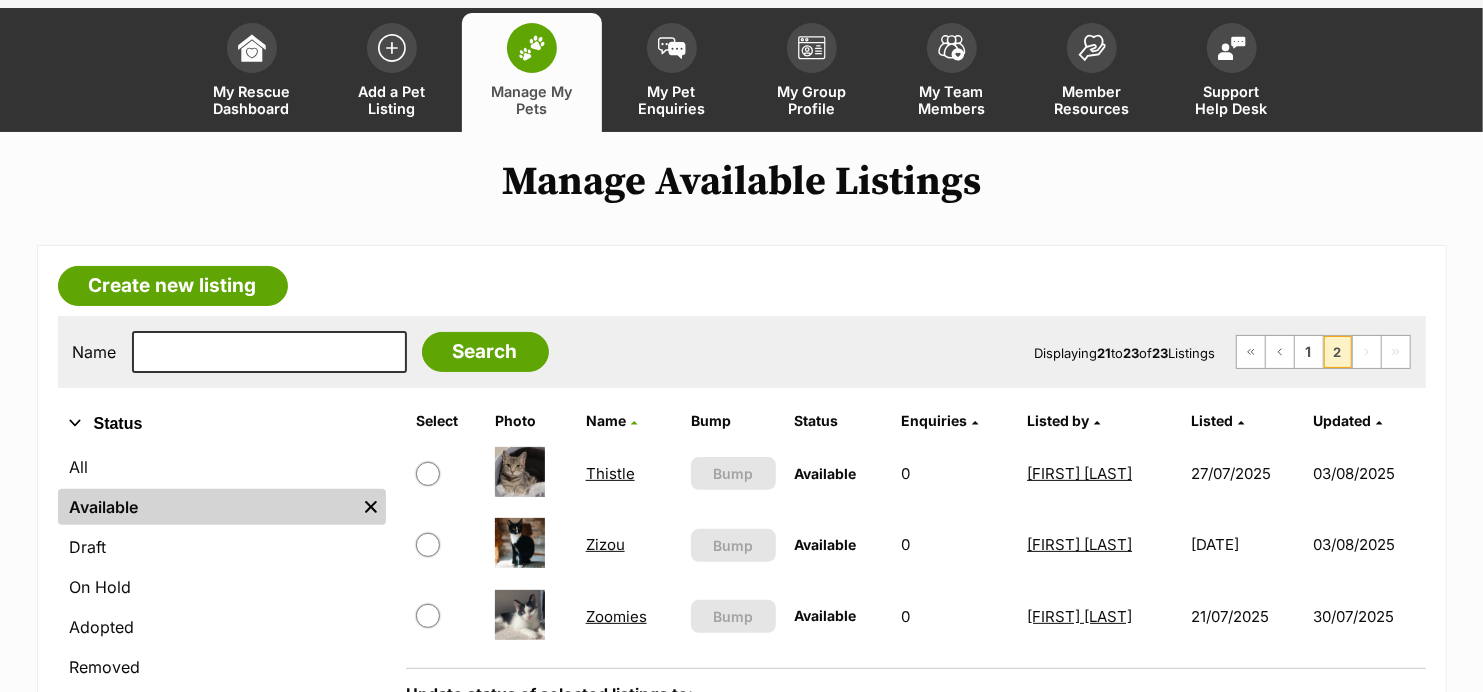 click on "Thistle" at bounding box center [610, 473] 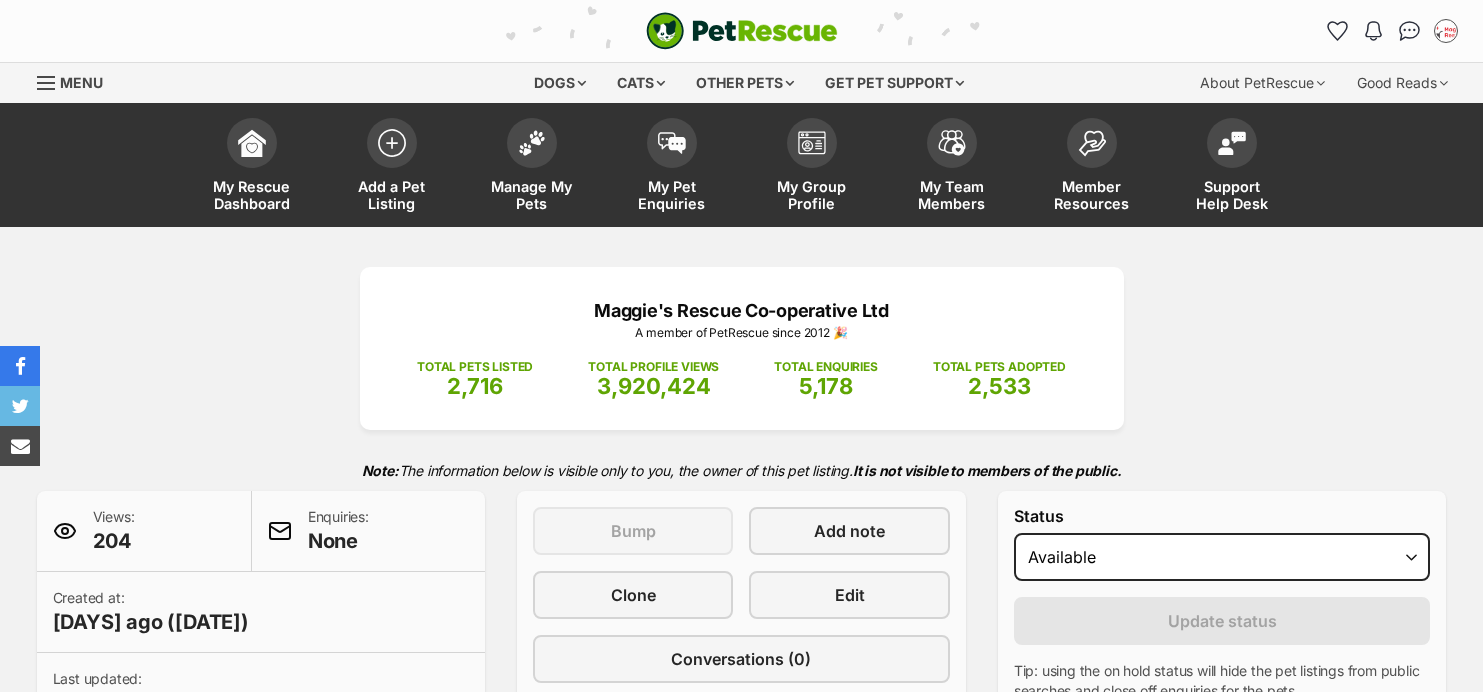 scroll, scrollTop: 168, scrollLeft: 0, axis: vertical 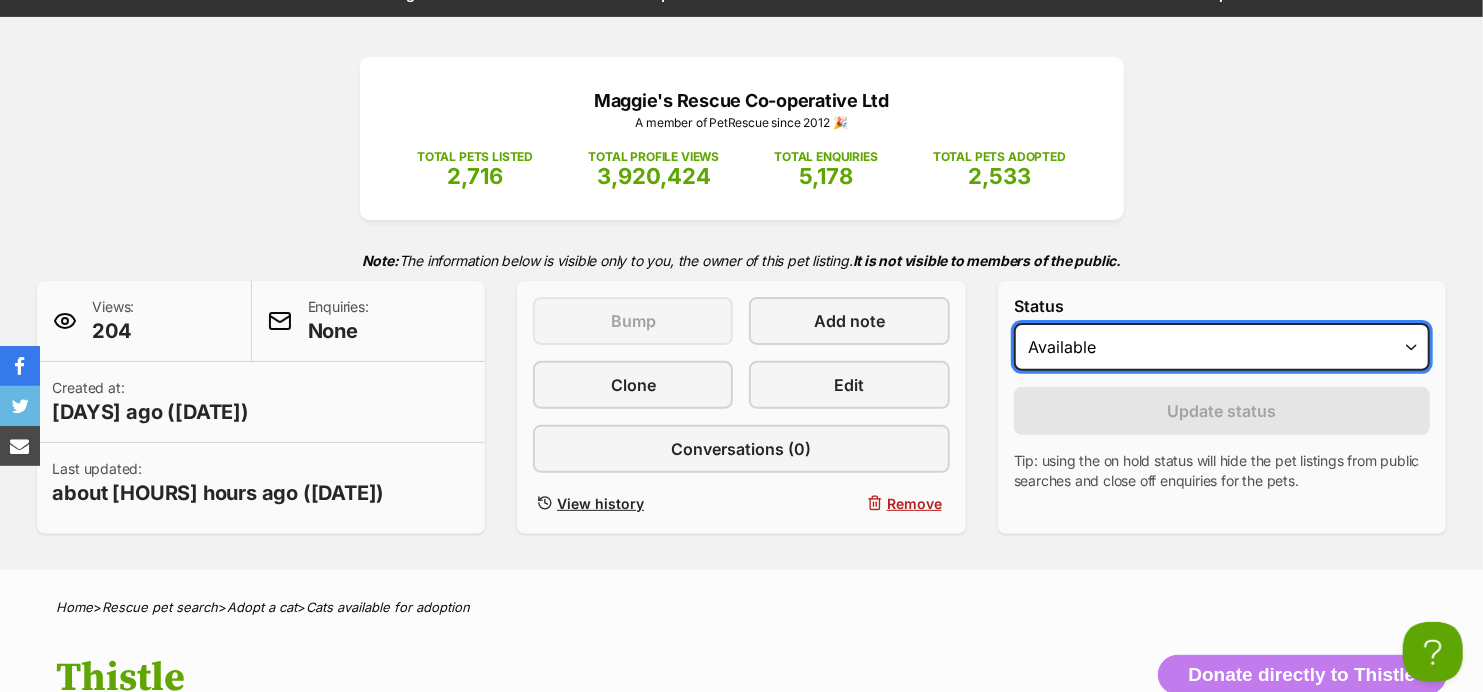 click on "Draft
Available
On hold
Adopted" at bounding box center [1222, 347] 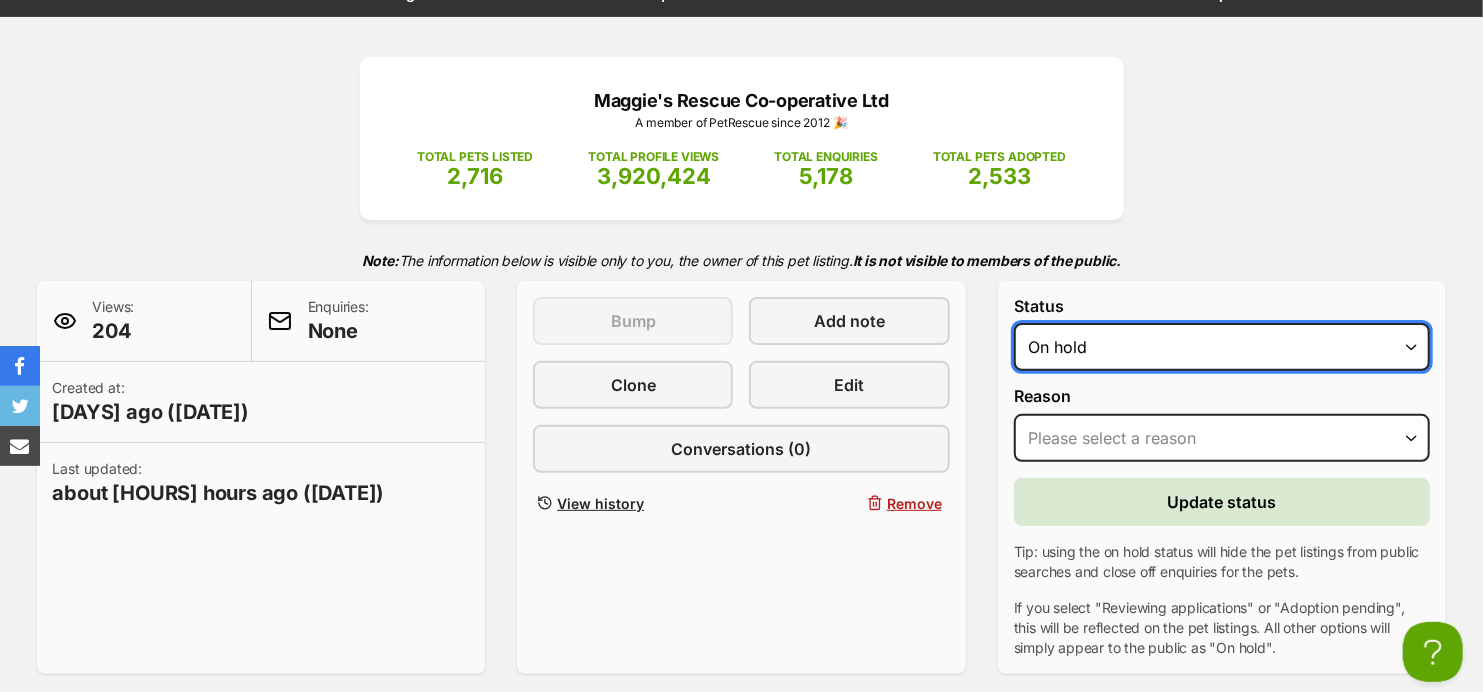 scroll, scrollTop: 0, scrollLeft: 0, axis: both 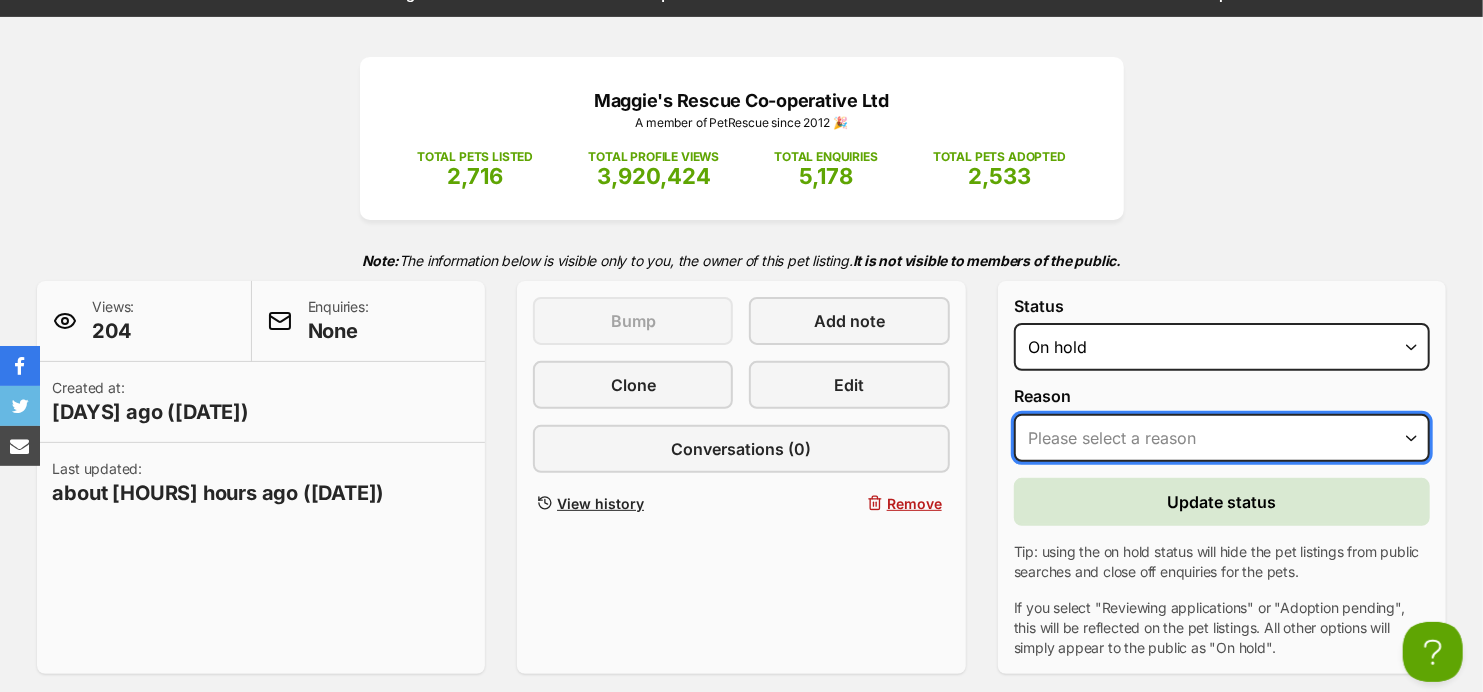 click on "Please select a reason
Medical reasons
Reviewing applications
Adoption pending
Other" at bounding box center (1222, 438) 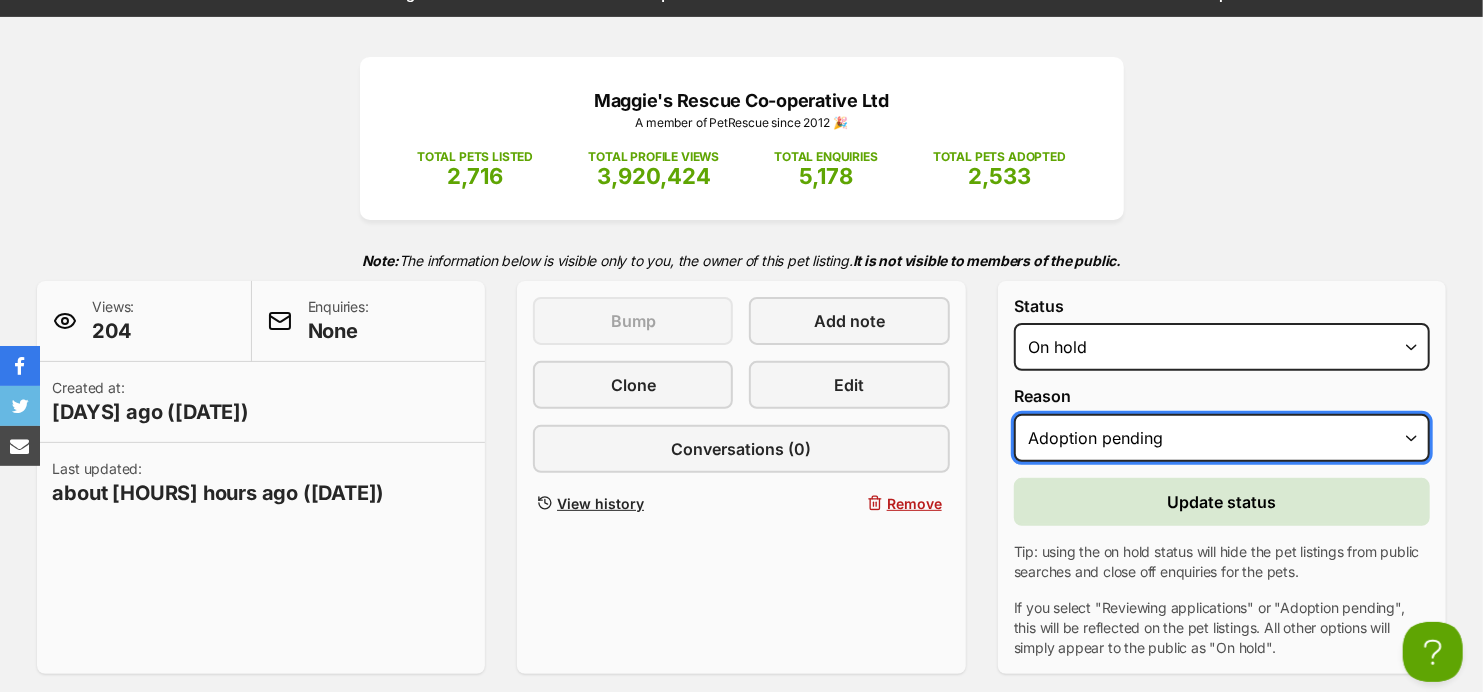scroll, scrollTop: 0, scrollLeft: 0, axis: both 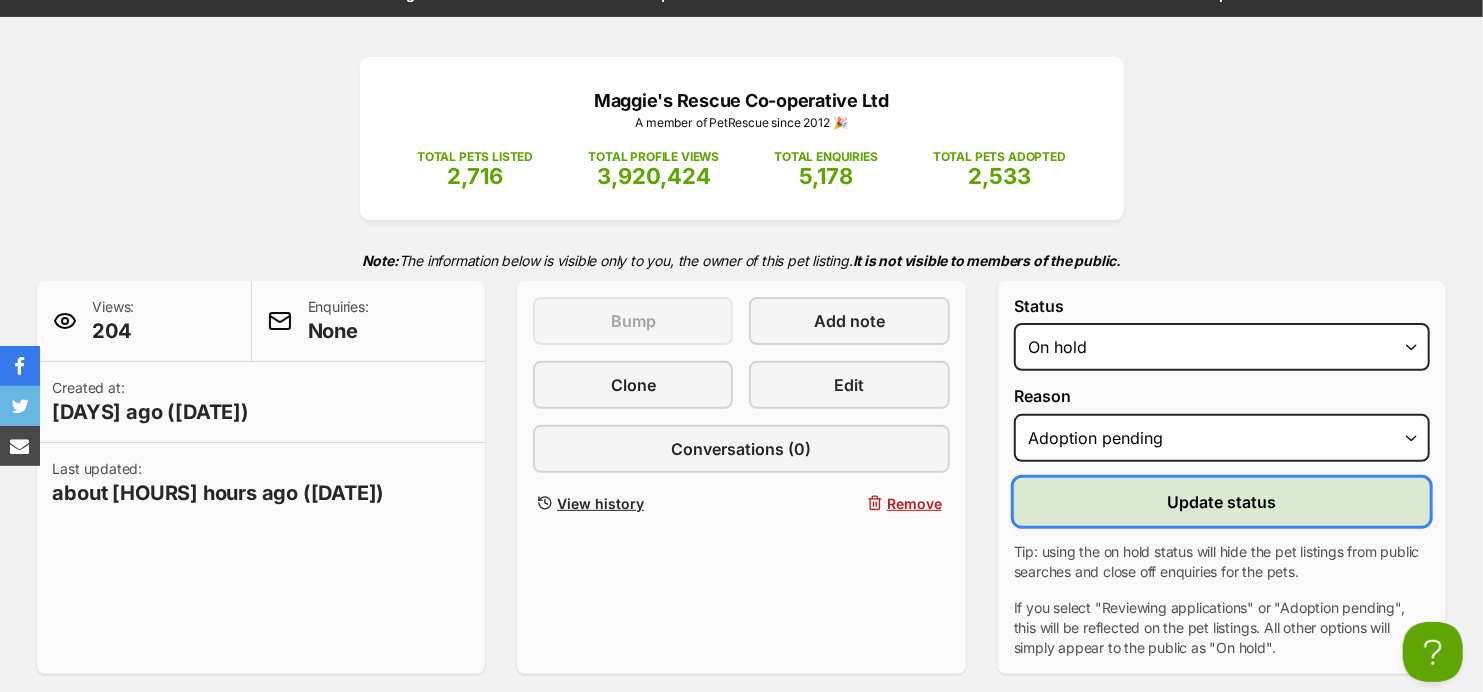 click on "Update status" at bounding box center [1222, 502] 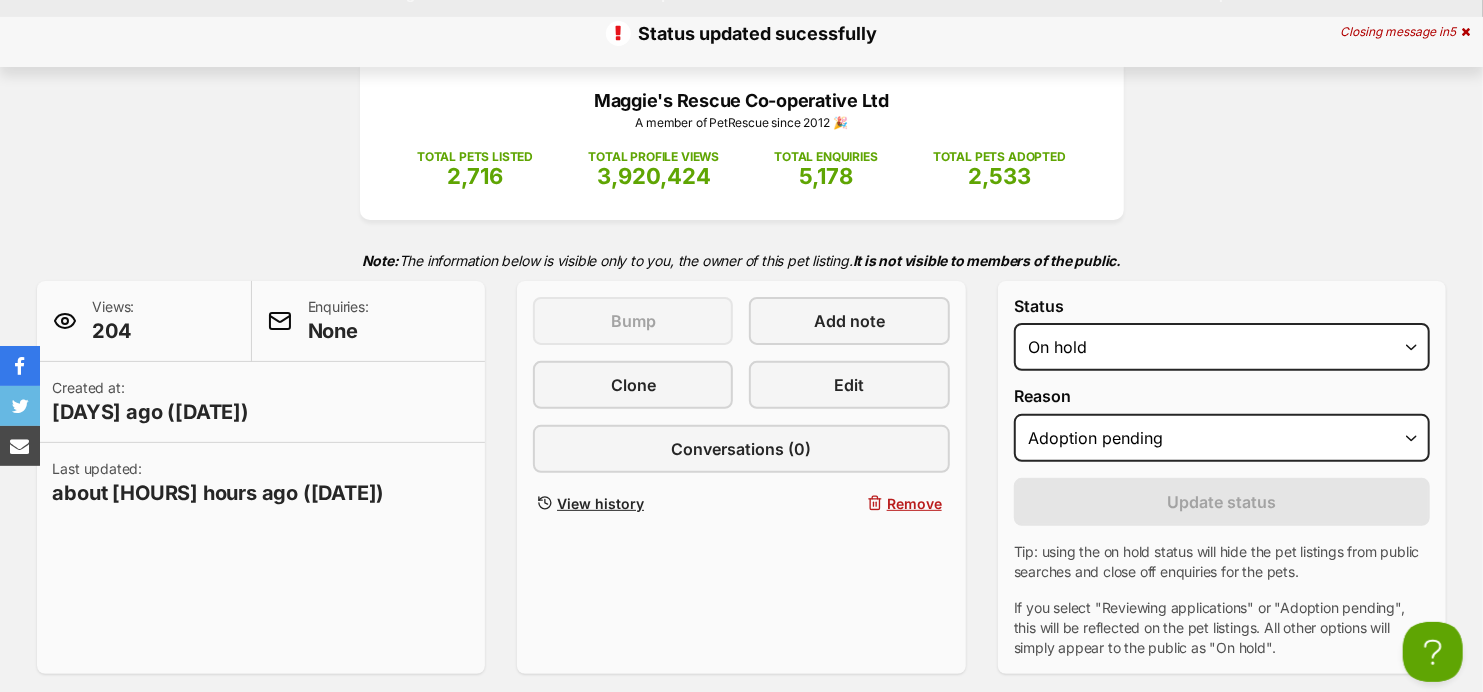 click on "This listing can be bumped in 6 days
Bump
Add note
Clone
Edit
Conversations (0)
View history
Remove" at bounding box center [741, 477] 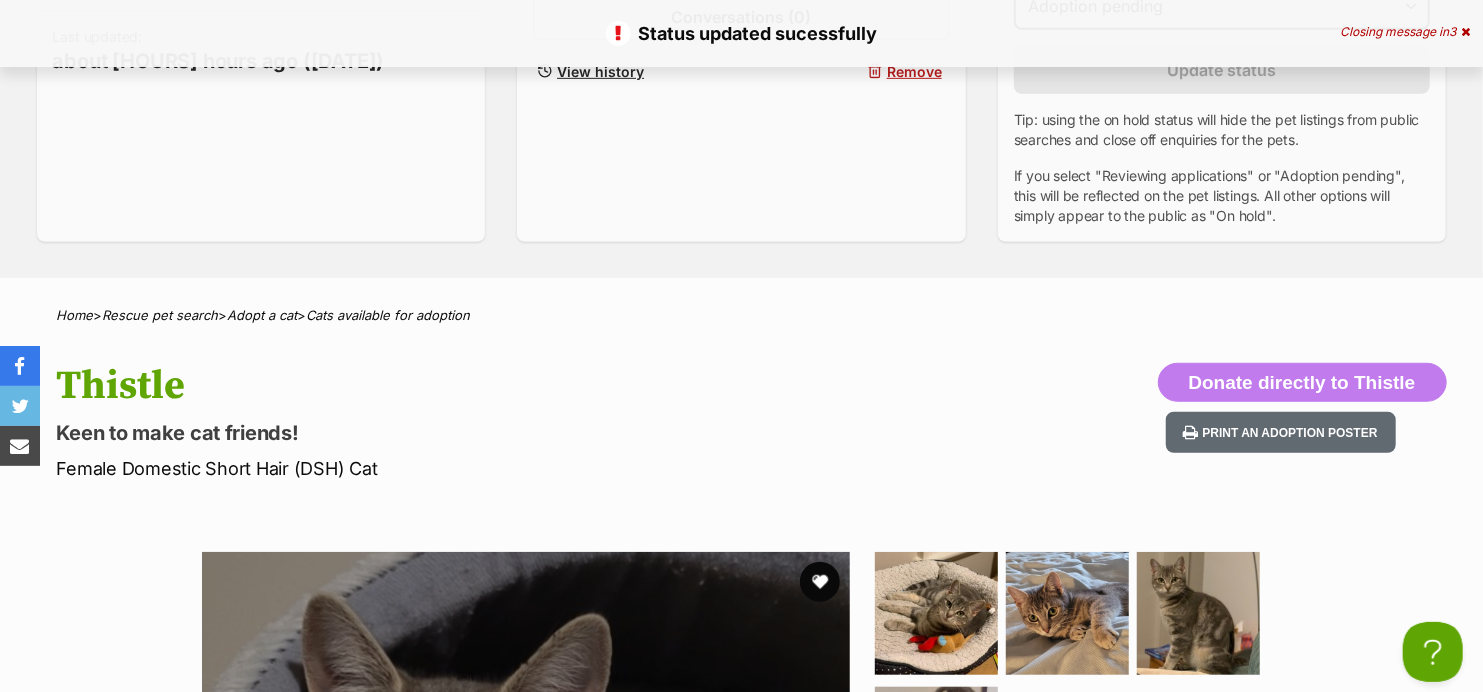scroll, scrollTop: 0, scrollLeft: 0, axis: both 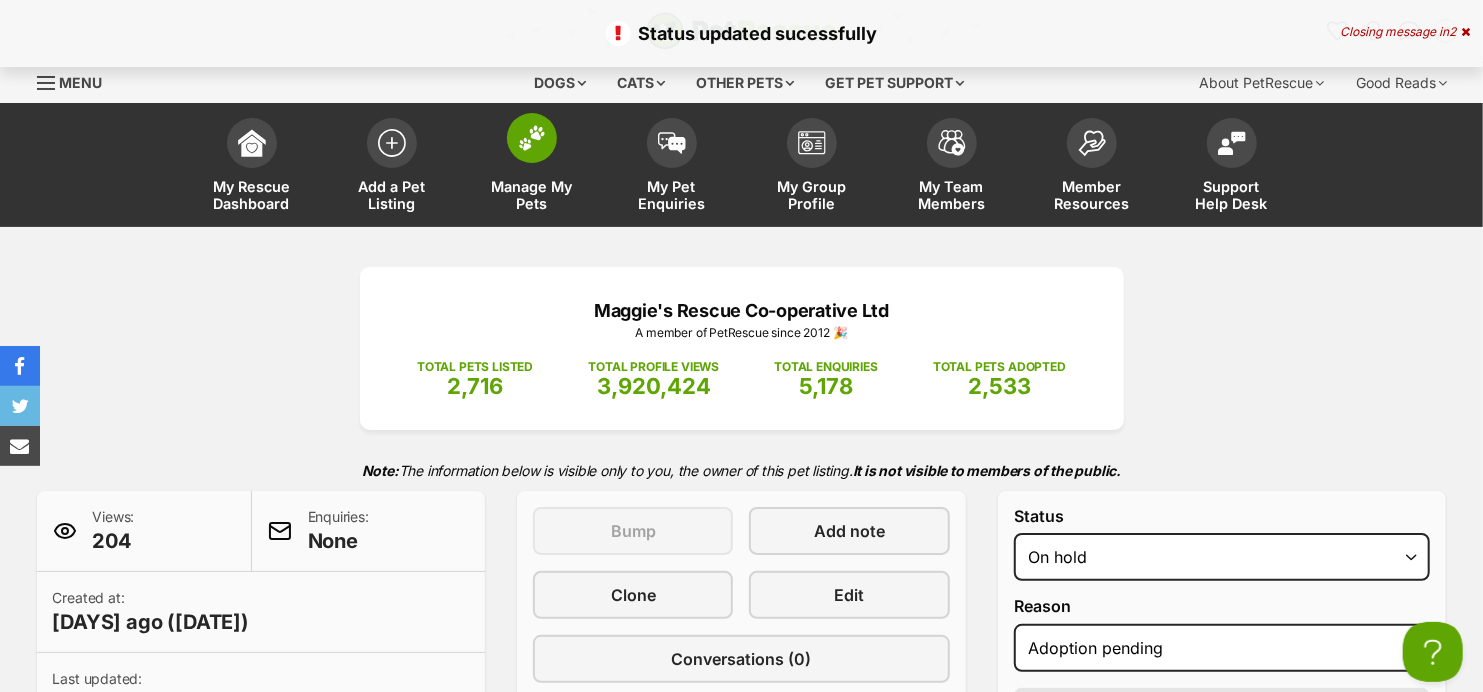 click at bounding box center (532, 138) 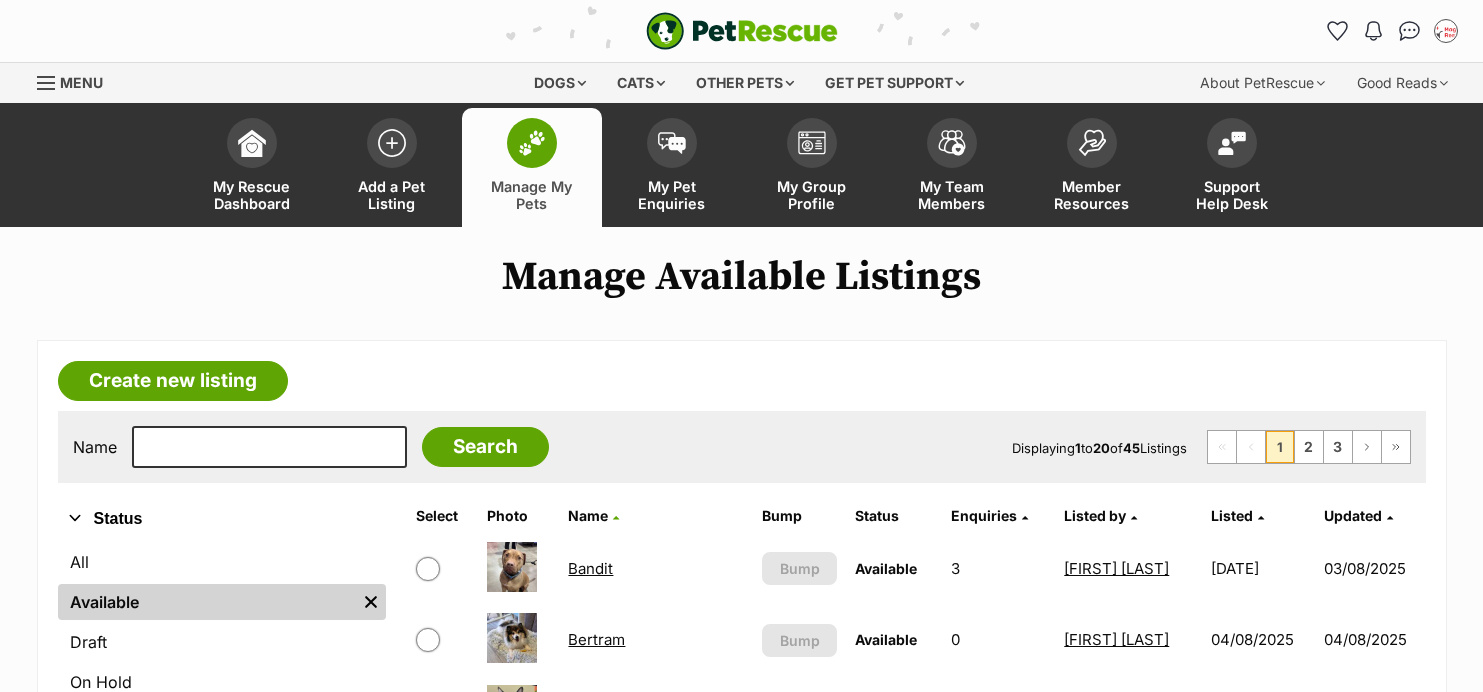 scroll, scrollTop: 0, scrollLeft: 0, axis: both 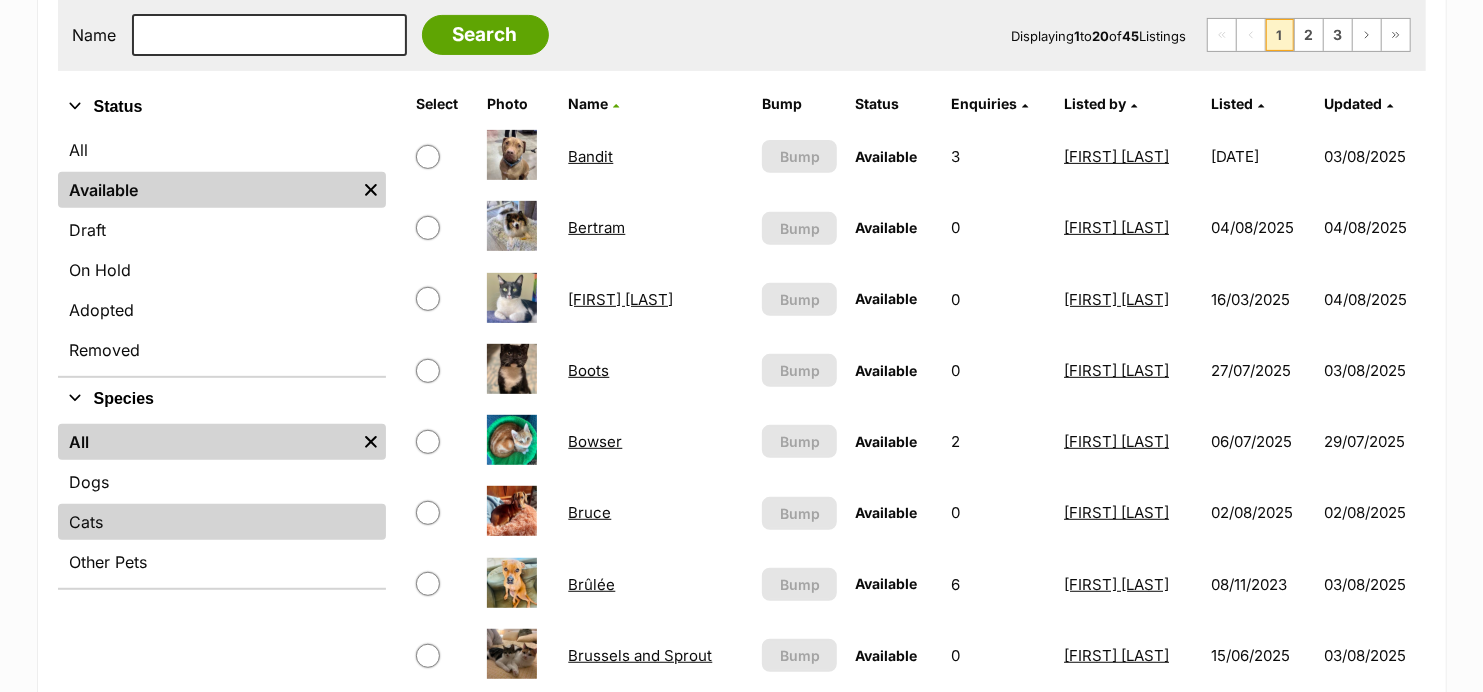 click on "Cats" at bounding box center (222, 522) 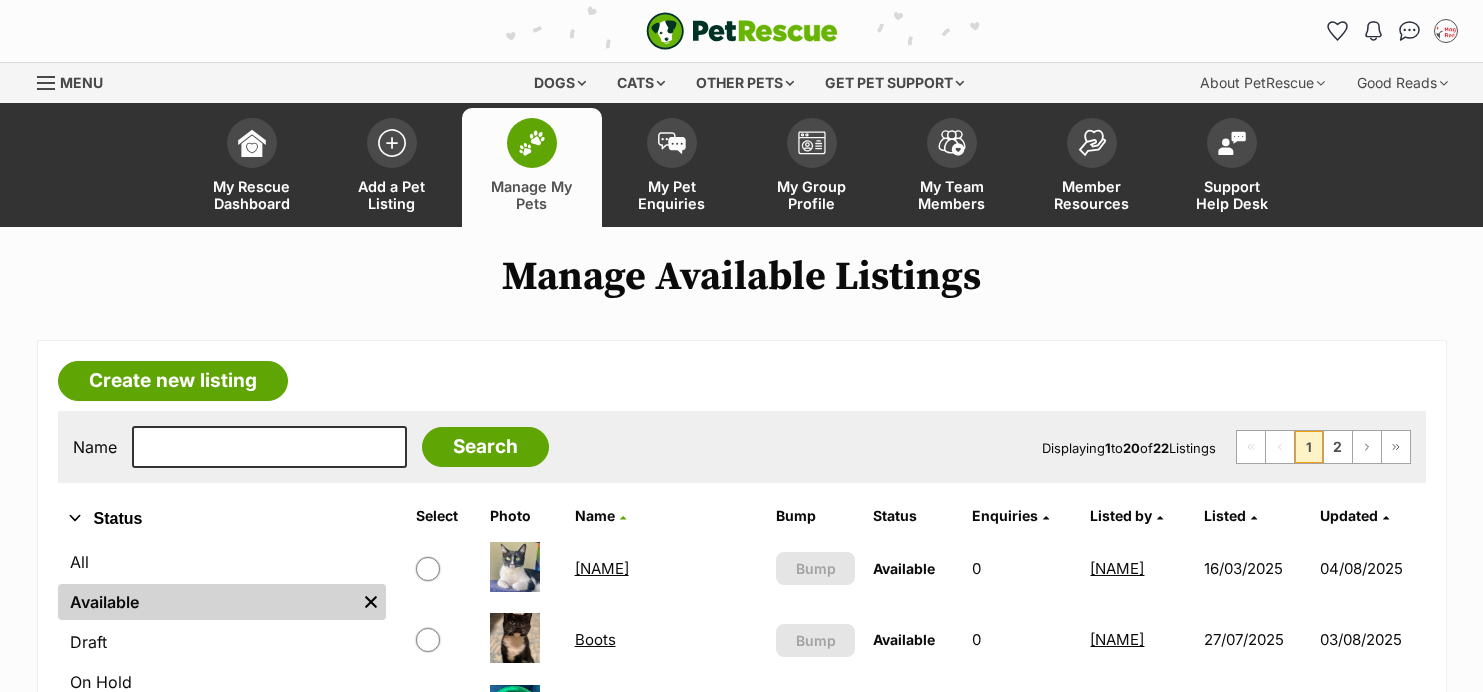 scroll, scrollTop: 0, scrollLeft: 0, axis: both 